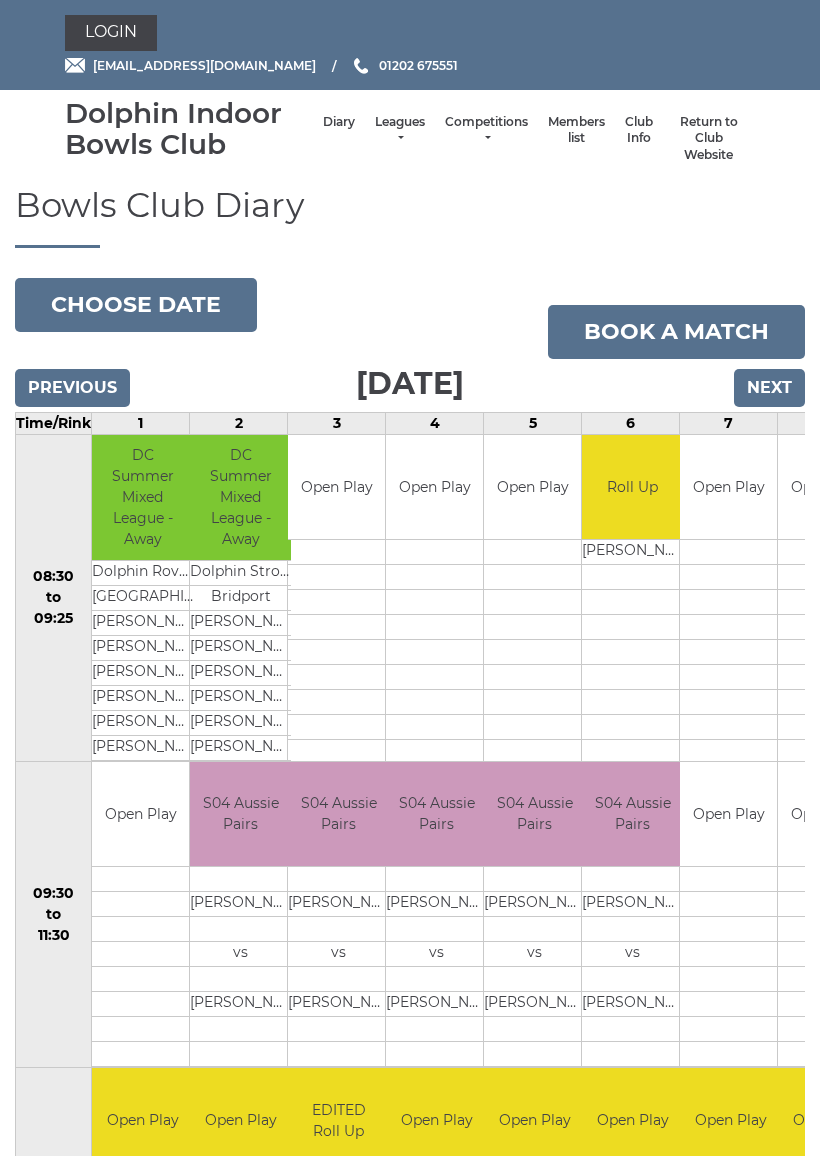 scroll, scrollTop: 0, scrollLeft: 0, axis: both 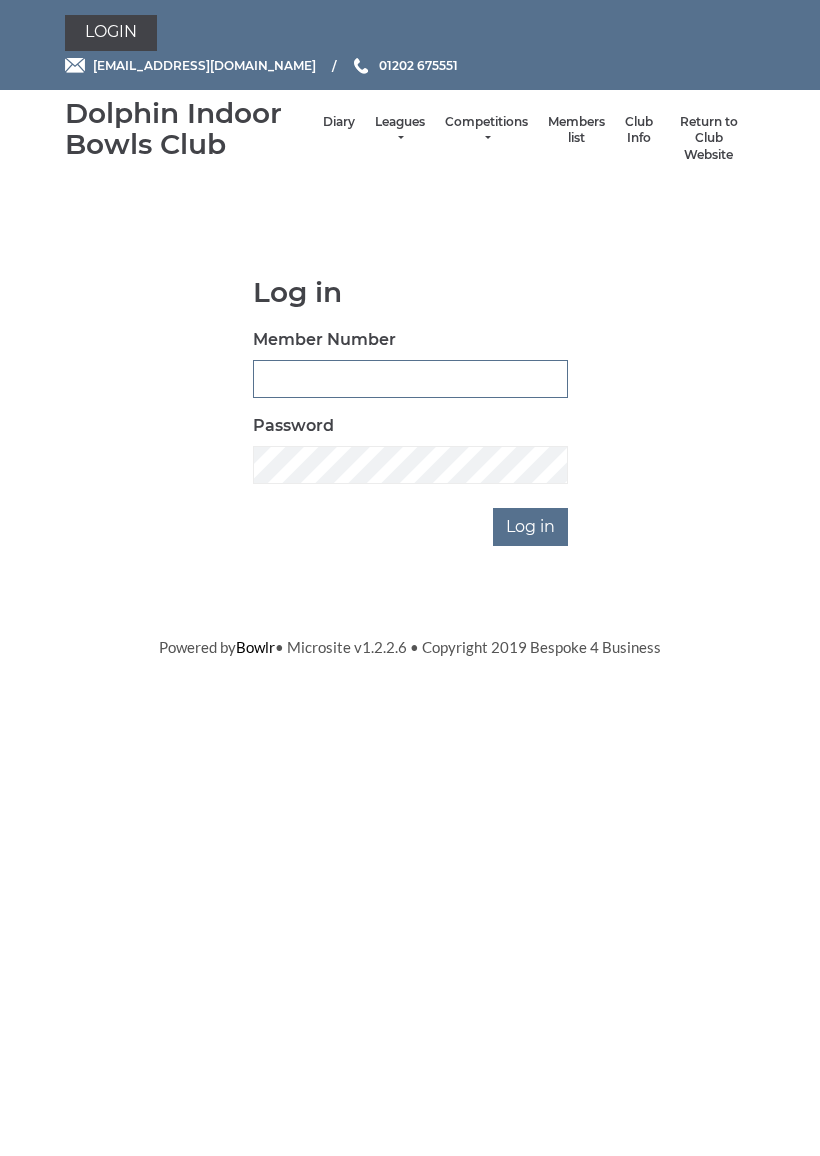 type on "4062" 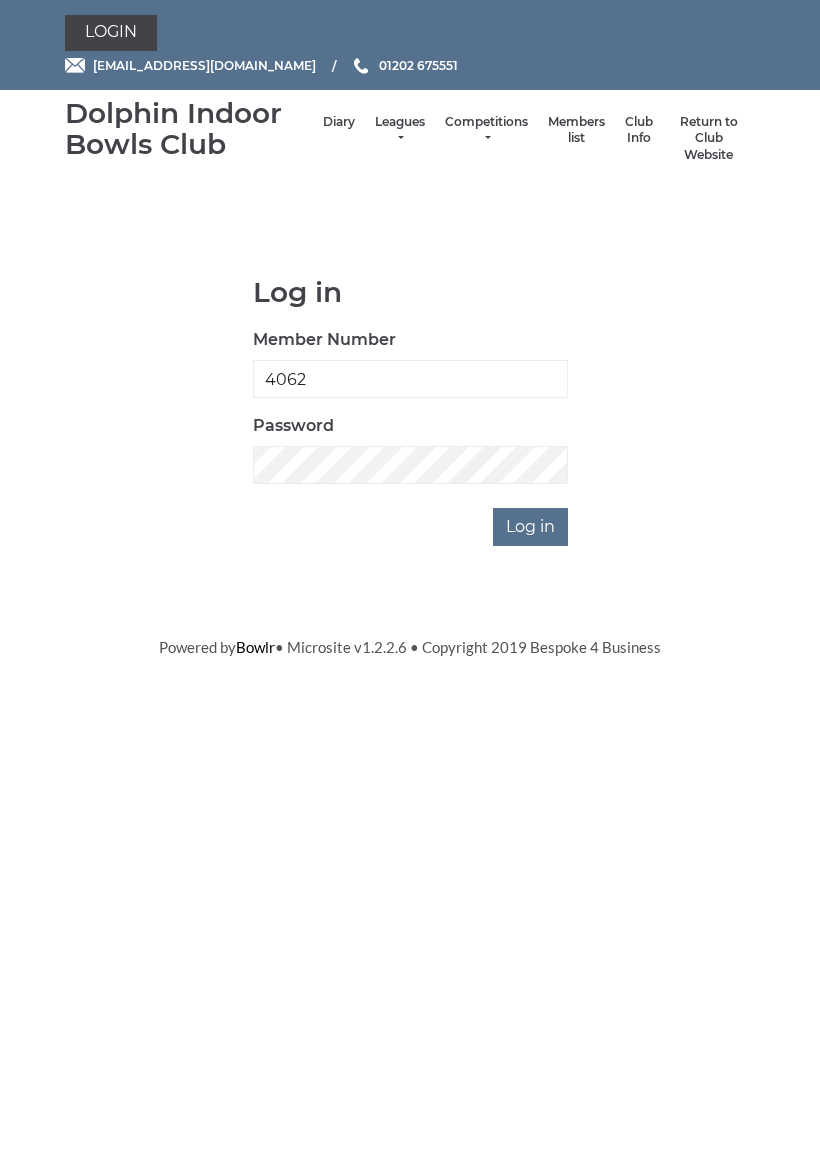 click on "Log in" at bounding box center [530, 527] 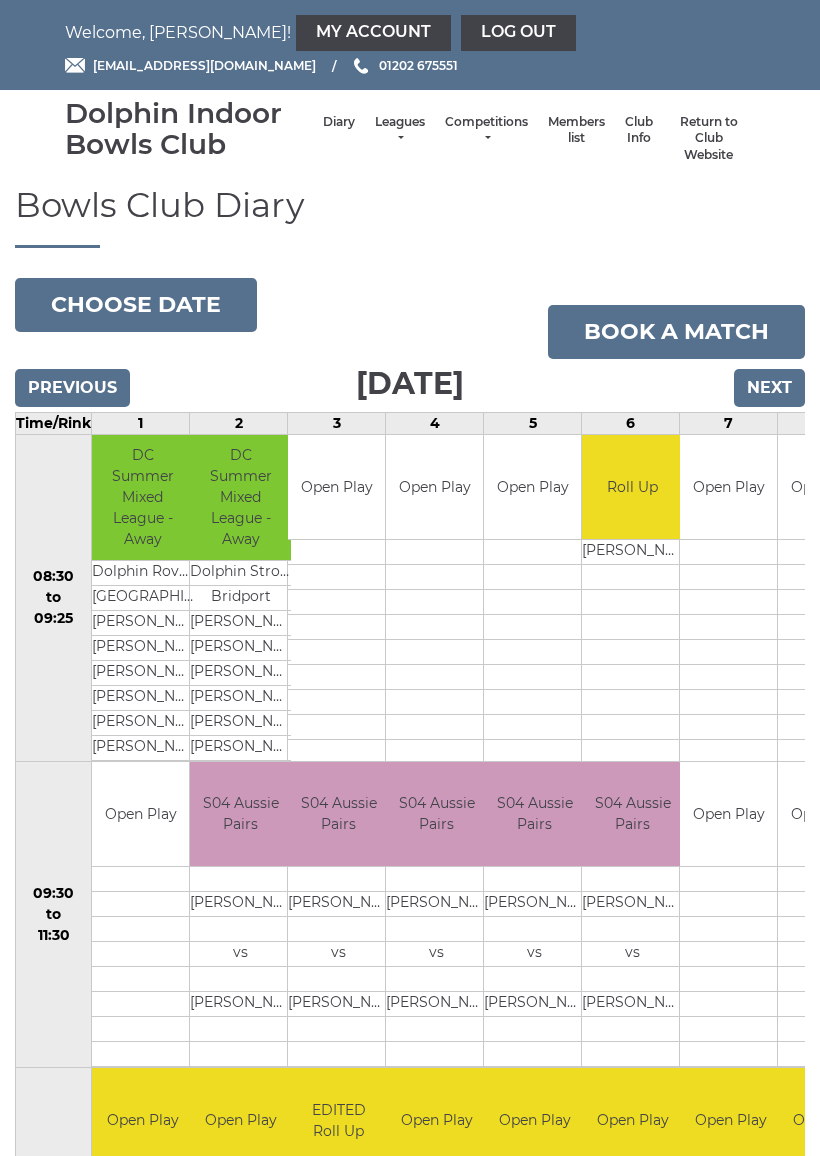 scroll, scrollTop: 0, scrollLeft: 0, axis: both 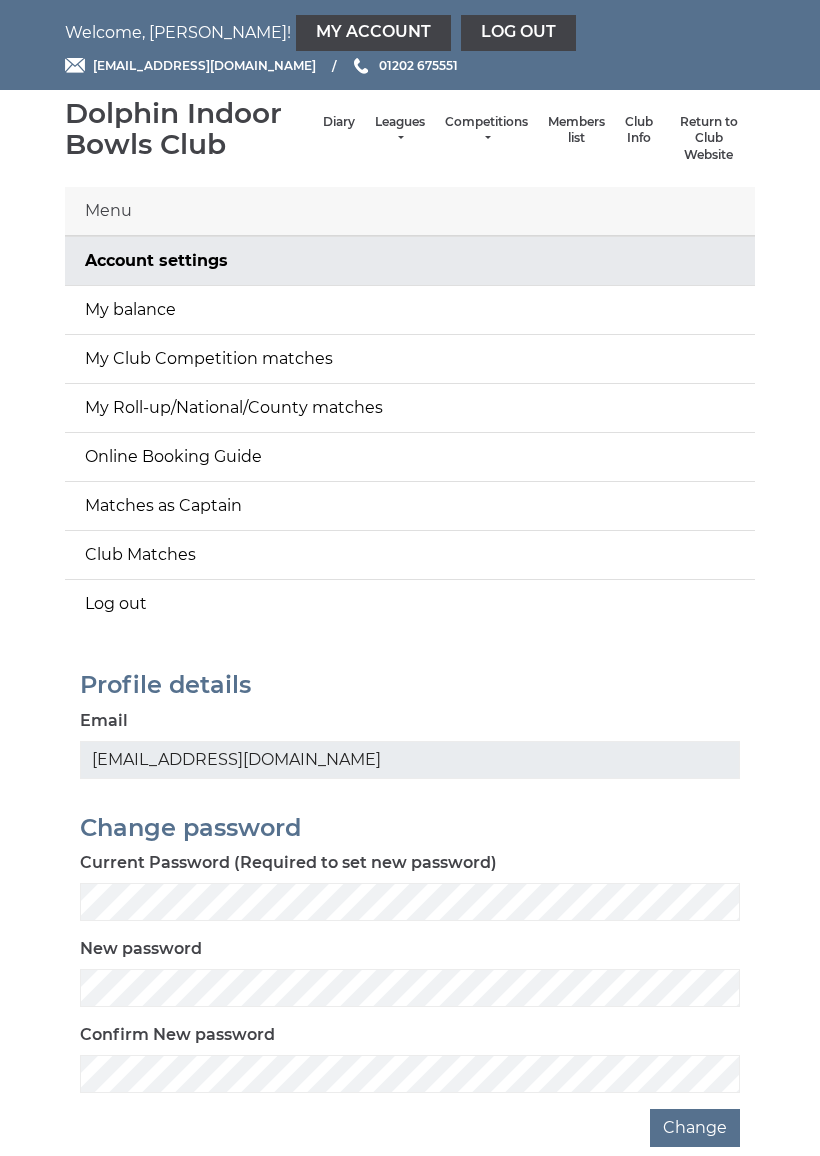 click on "My balance" at bounding box center [410, 310] 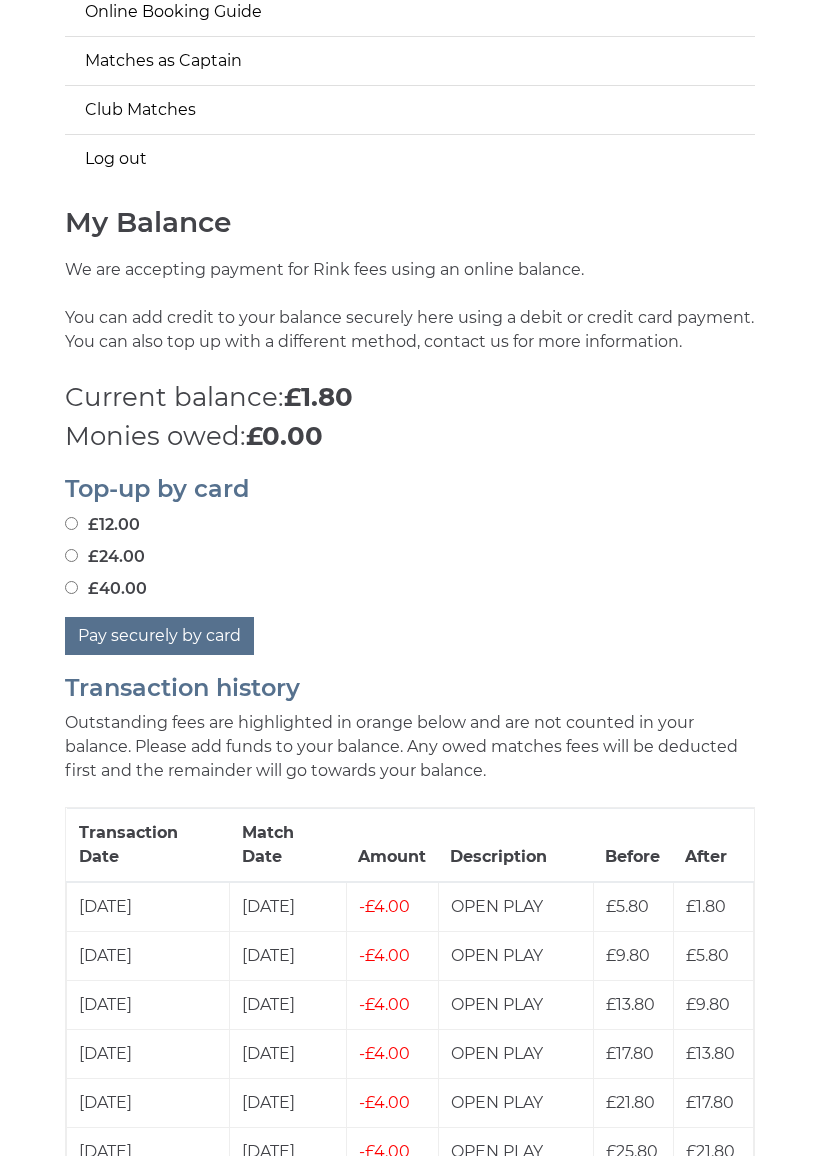 scroll, scrollTop: 445, scrollLeft: 0, axis: vertical 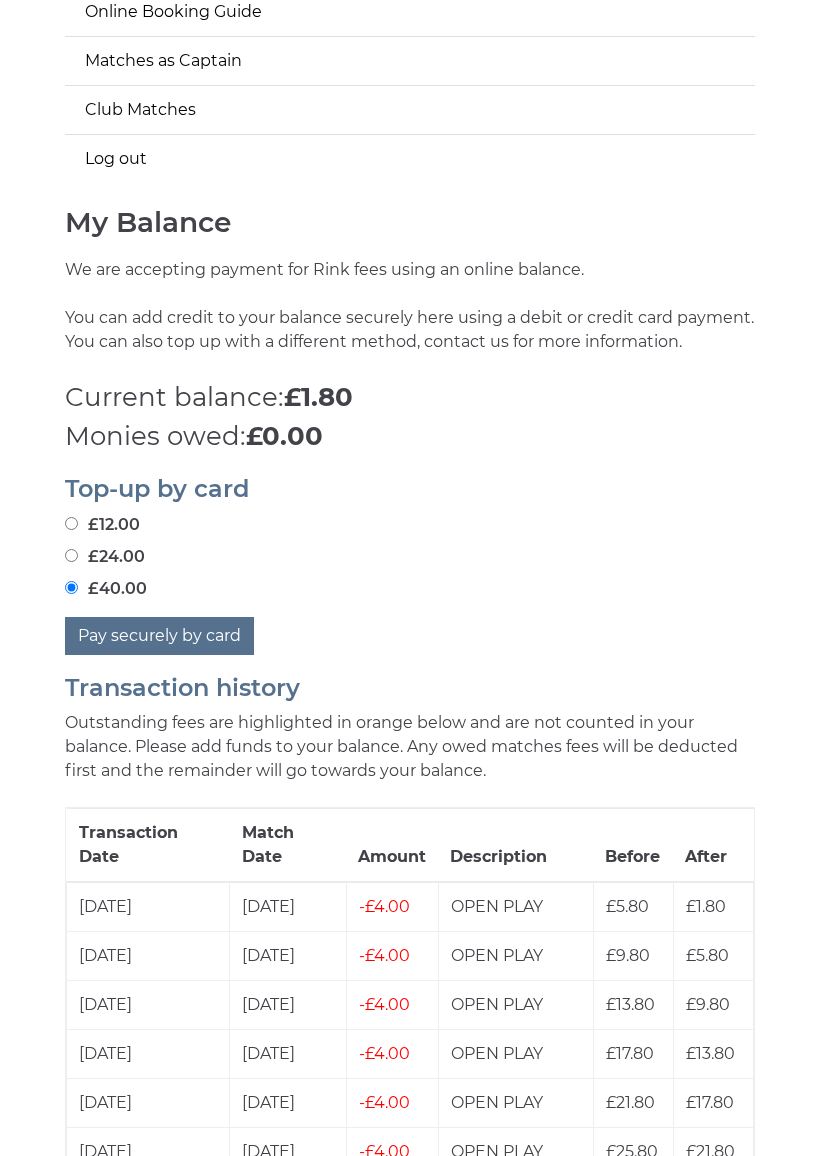 click on "Pay securely by card" at bounding box center [159, 636] 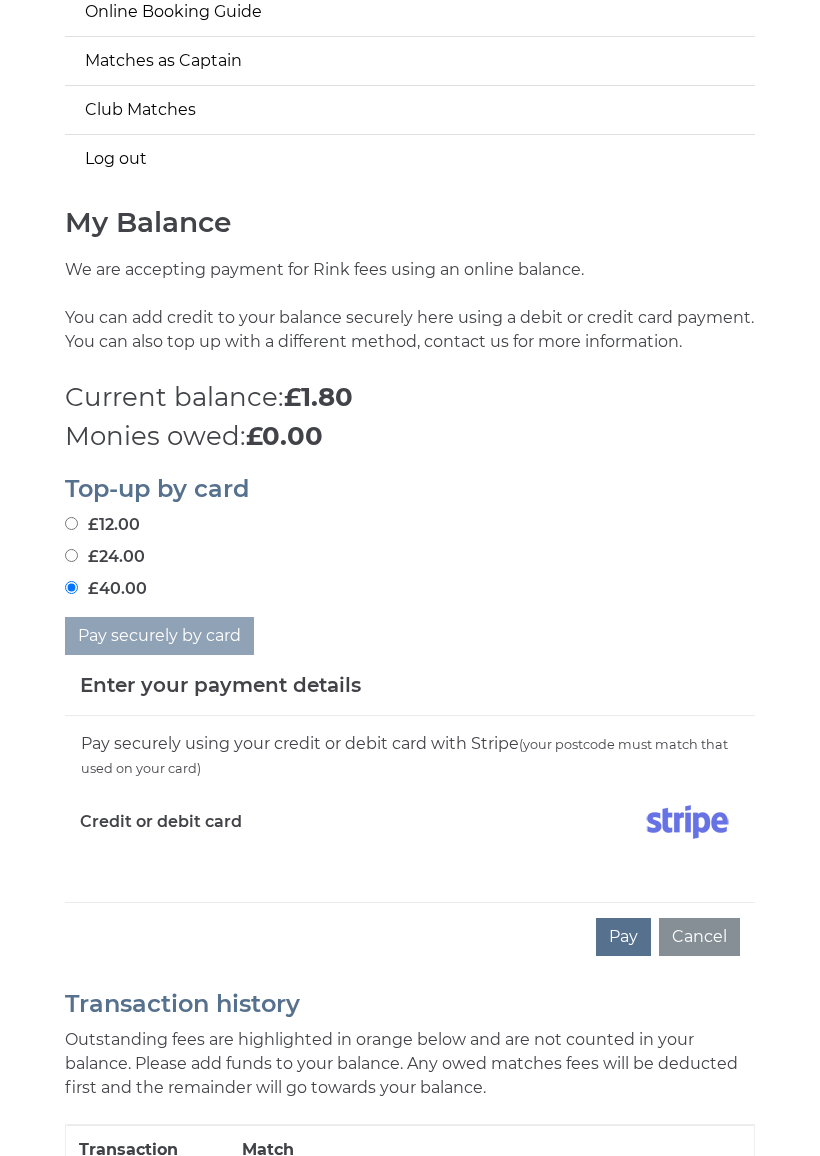 scroll, scrollTop: 559, scrollLeft: 0, axis: vertical 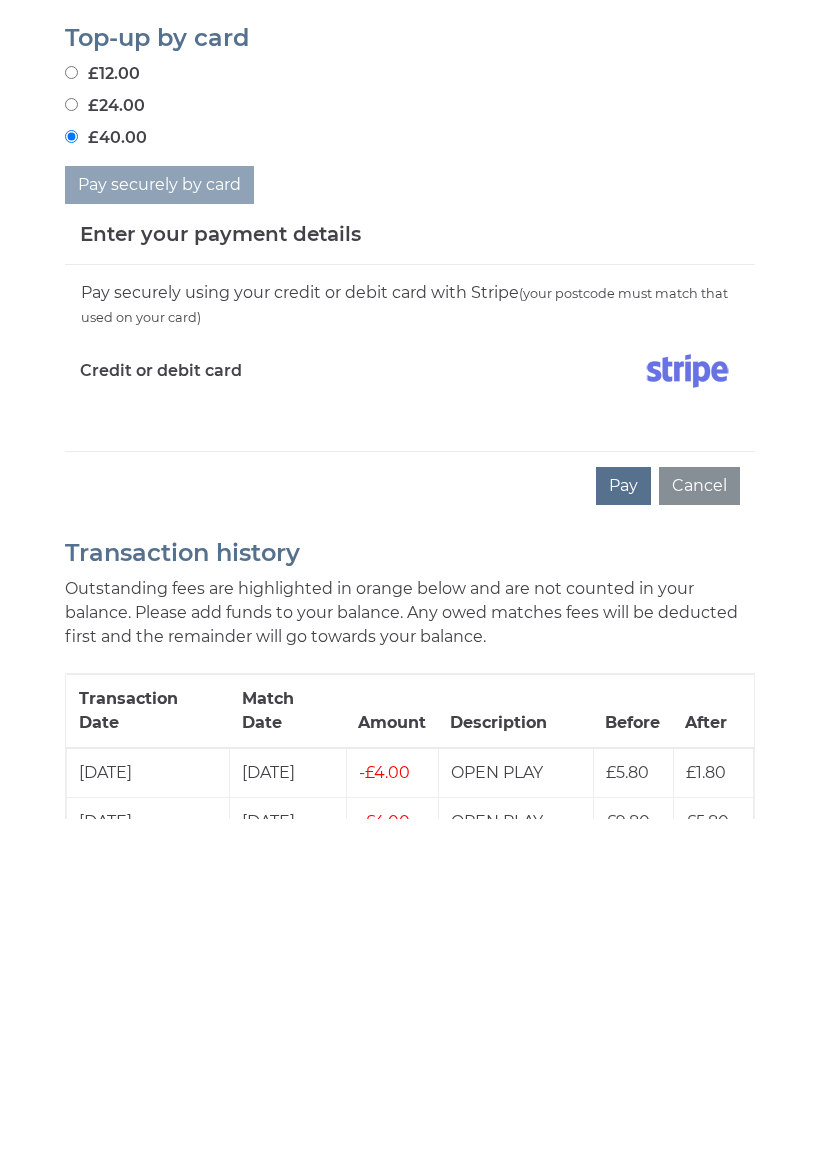 click on "Pay" at bounding box center [623, 823] 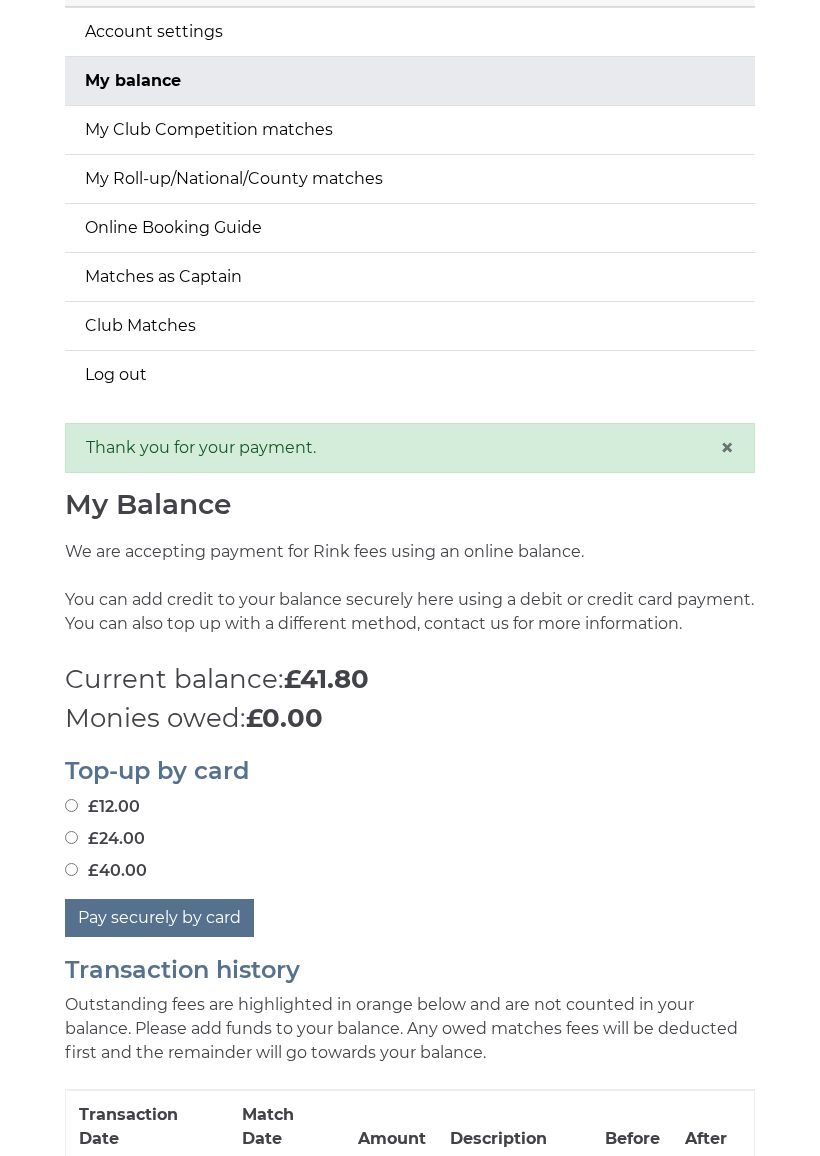 scroll, scrollTop: 0, scrollLeft: 0, axis: both 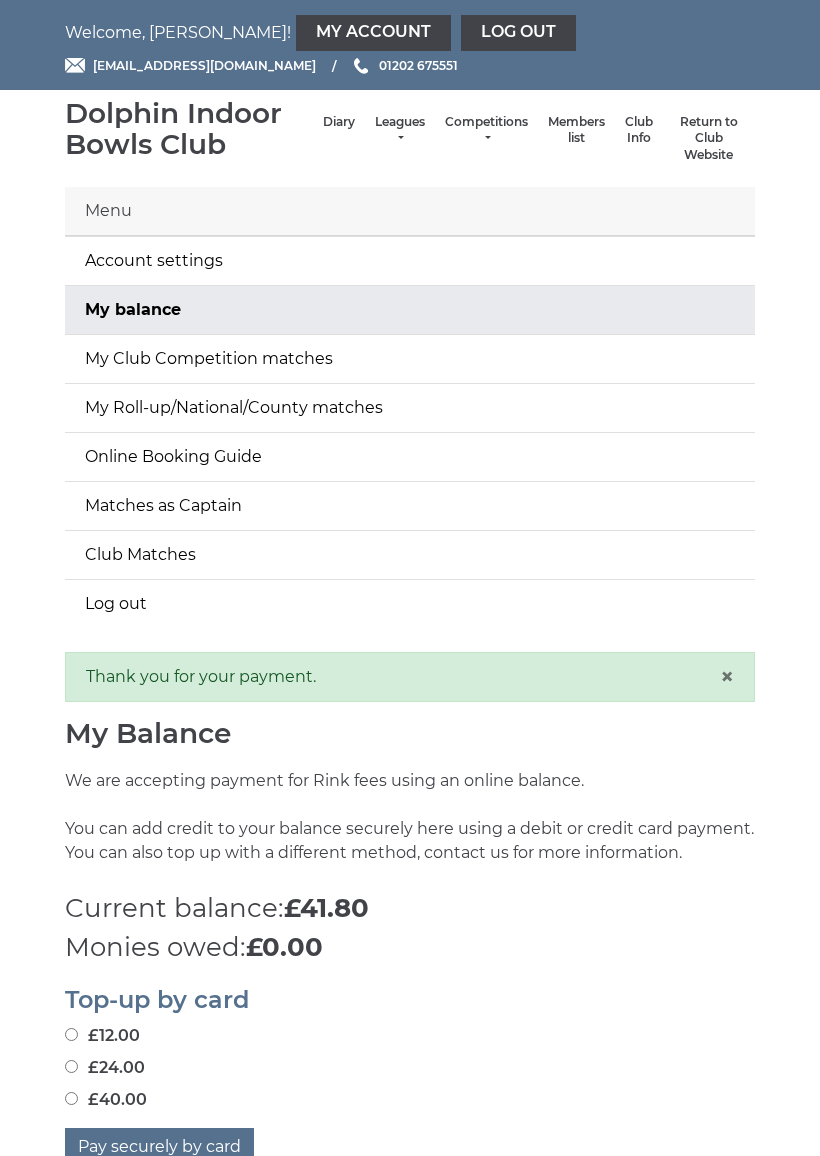 click on "Log out" at bounding box center (518, 33) 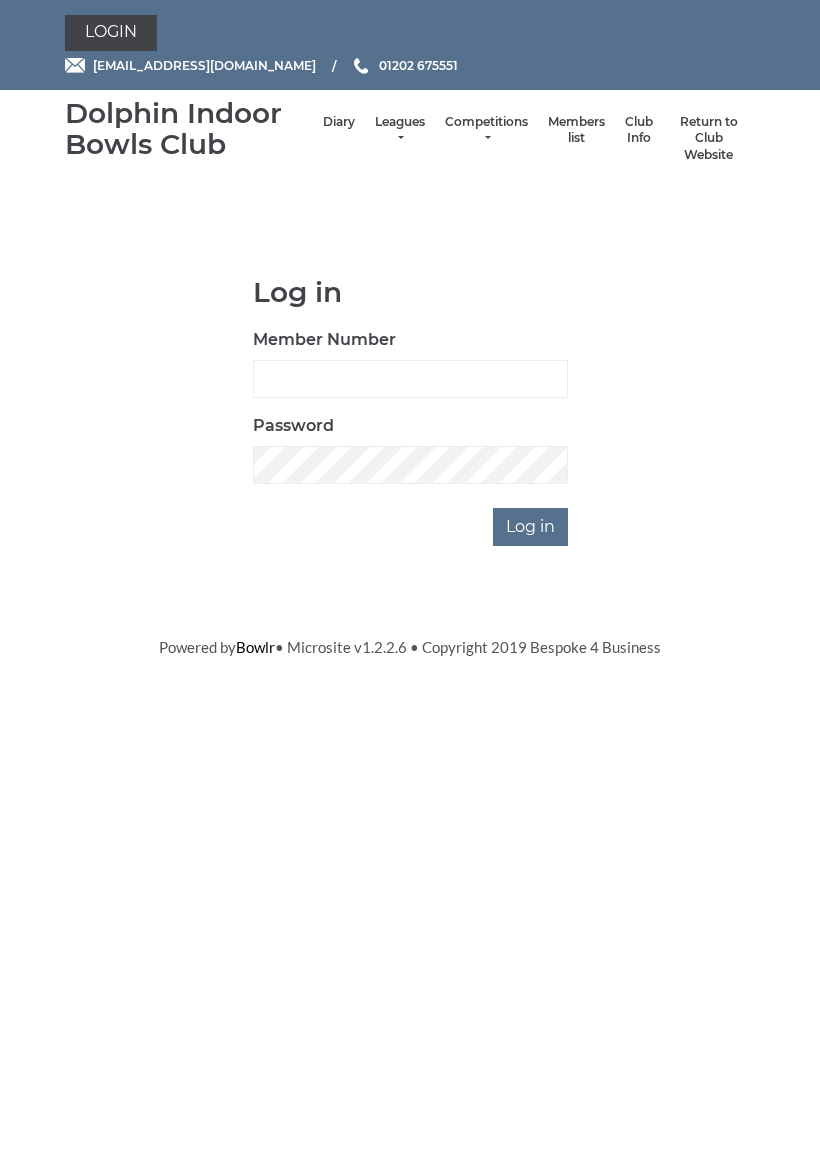scroll, scrollTop: 0, scrollLeft: 0, axis: both 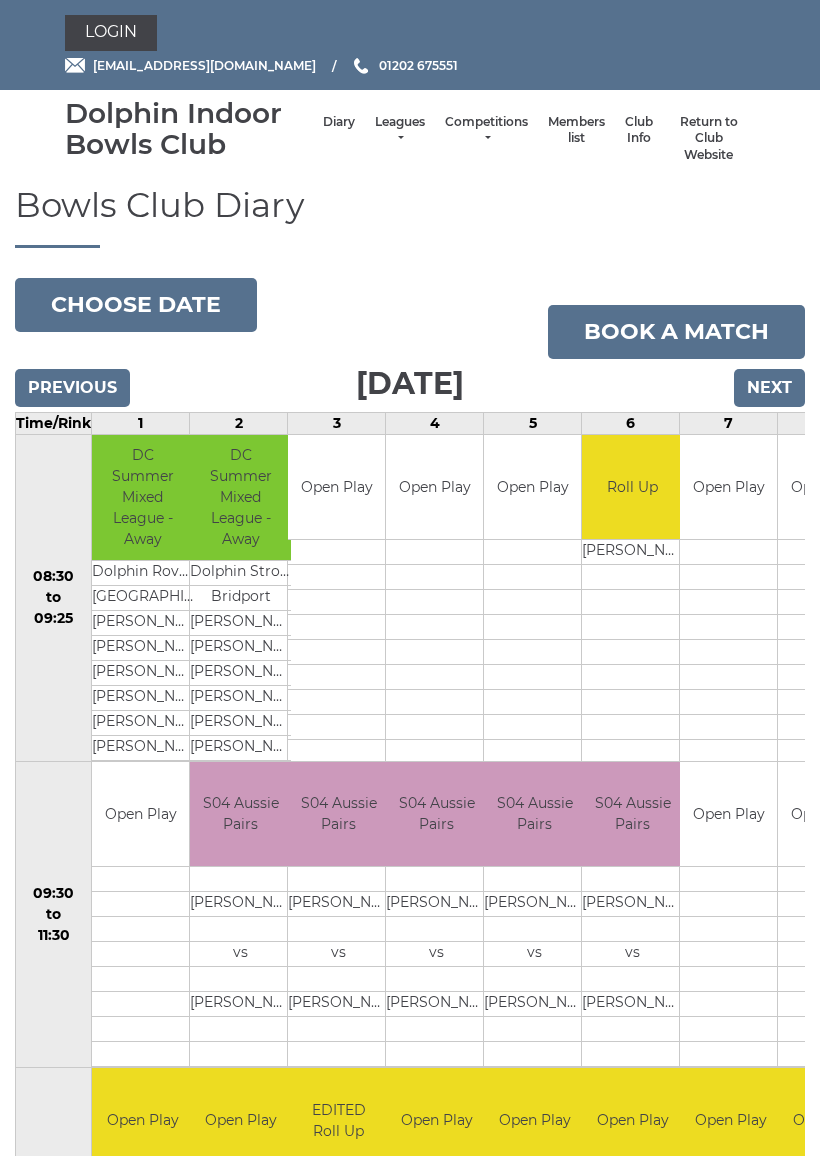 click on "Choose date" at bounding box center [136, 305] 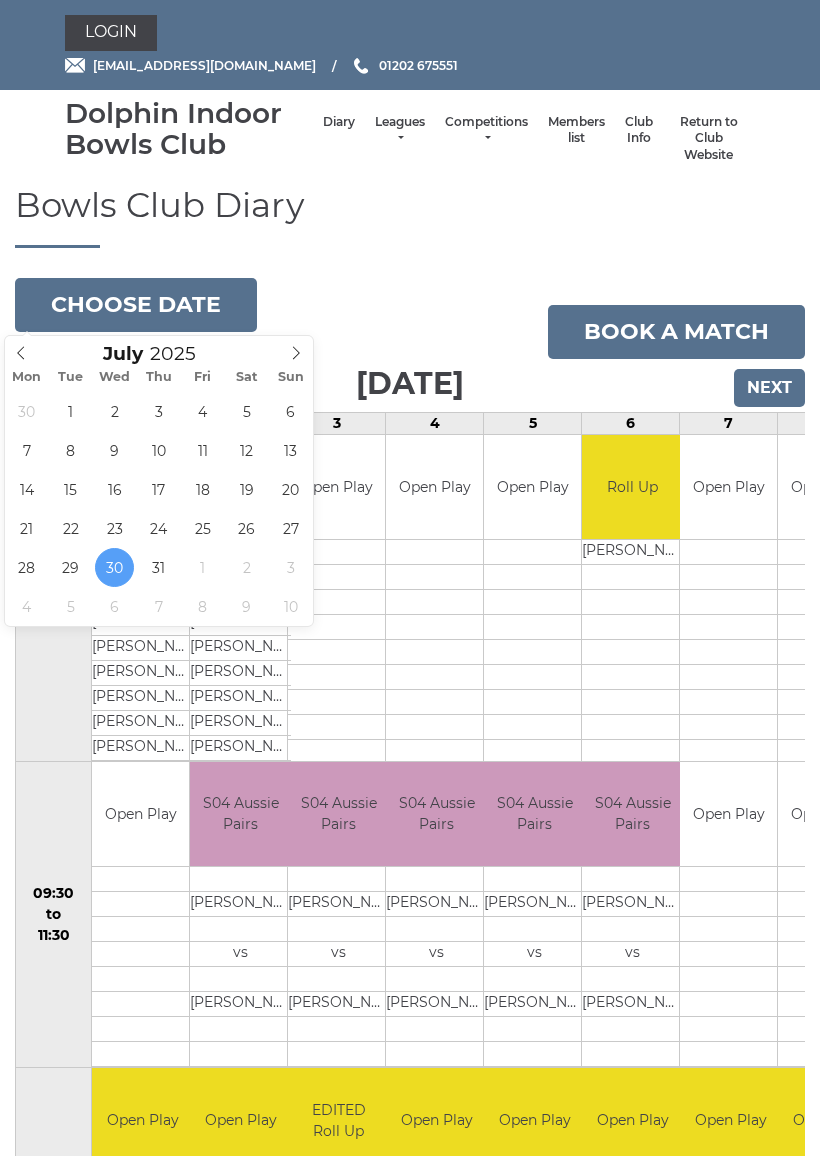 type on "2025-07-29" 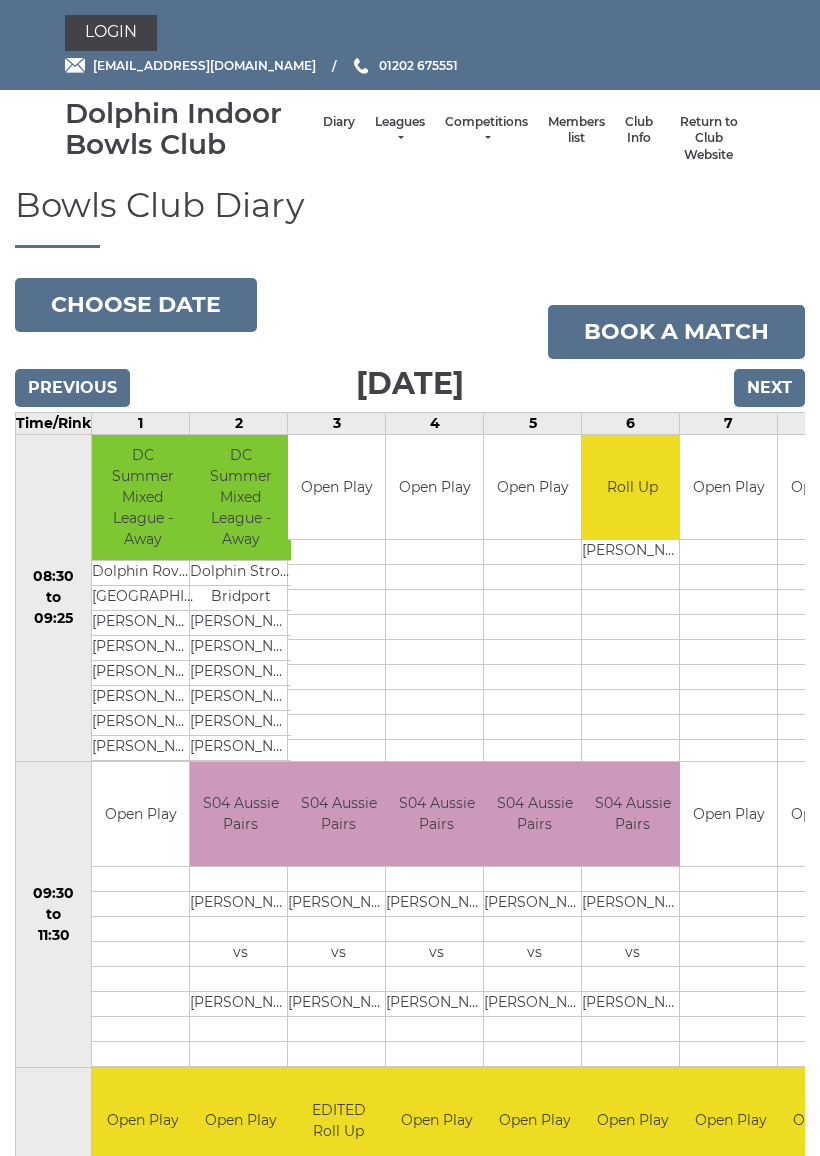 click on "Choose date" at bounding box center [136, 305] 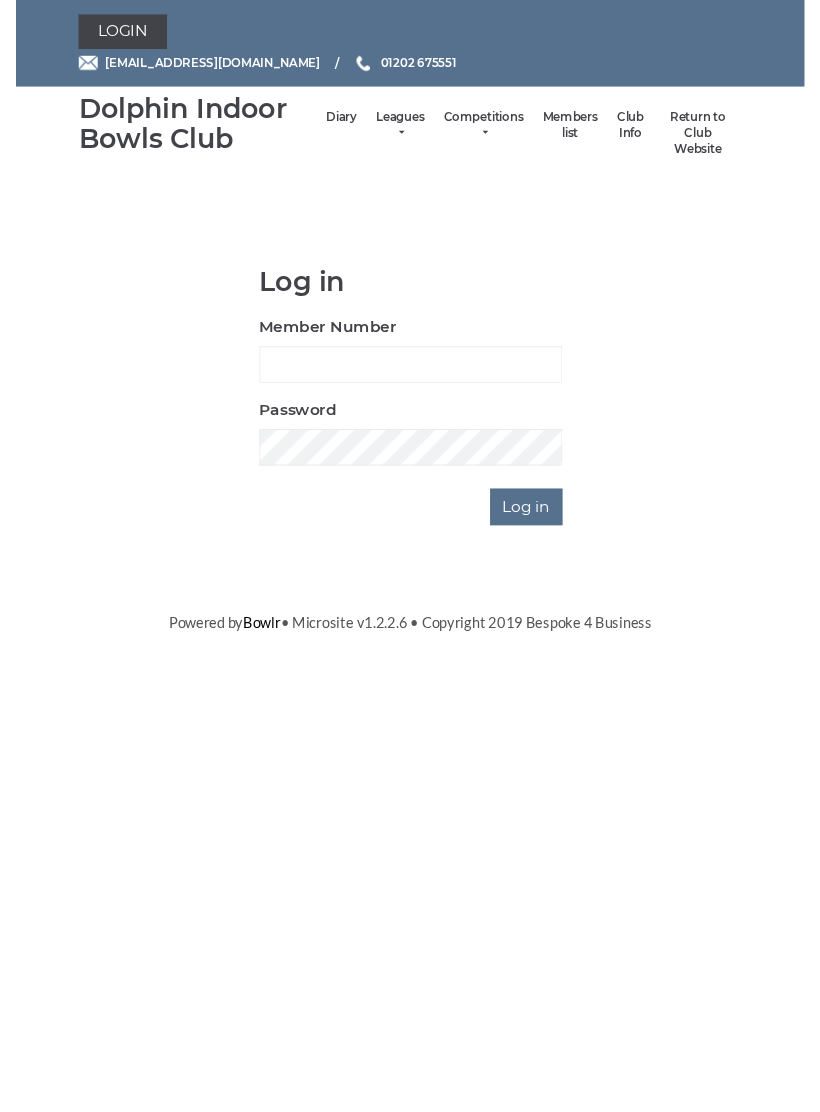 scroll, scrollTop: 0, scrollLeft: 0, axis: both 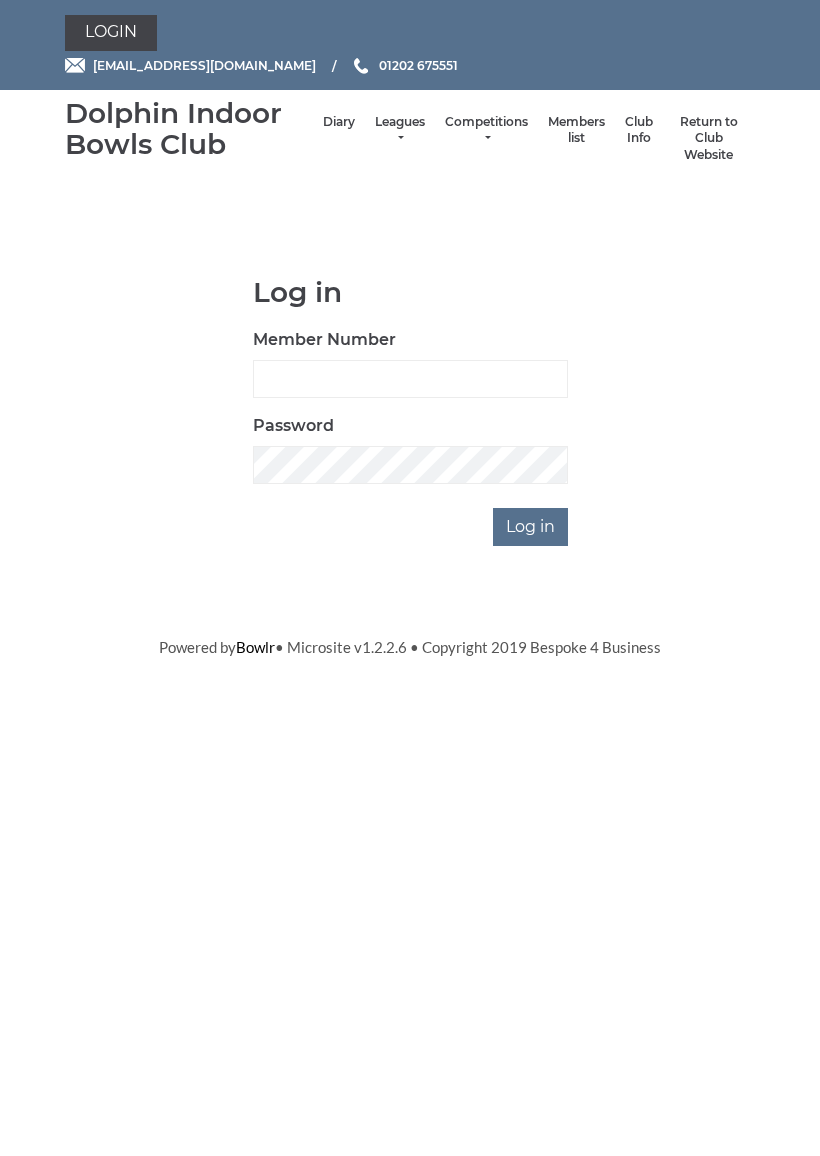 click on "Diary" at bounding box center (339, 139) 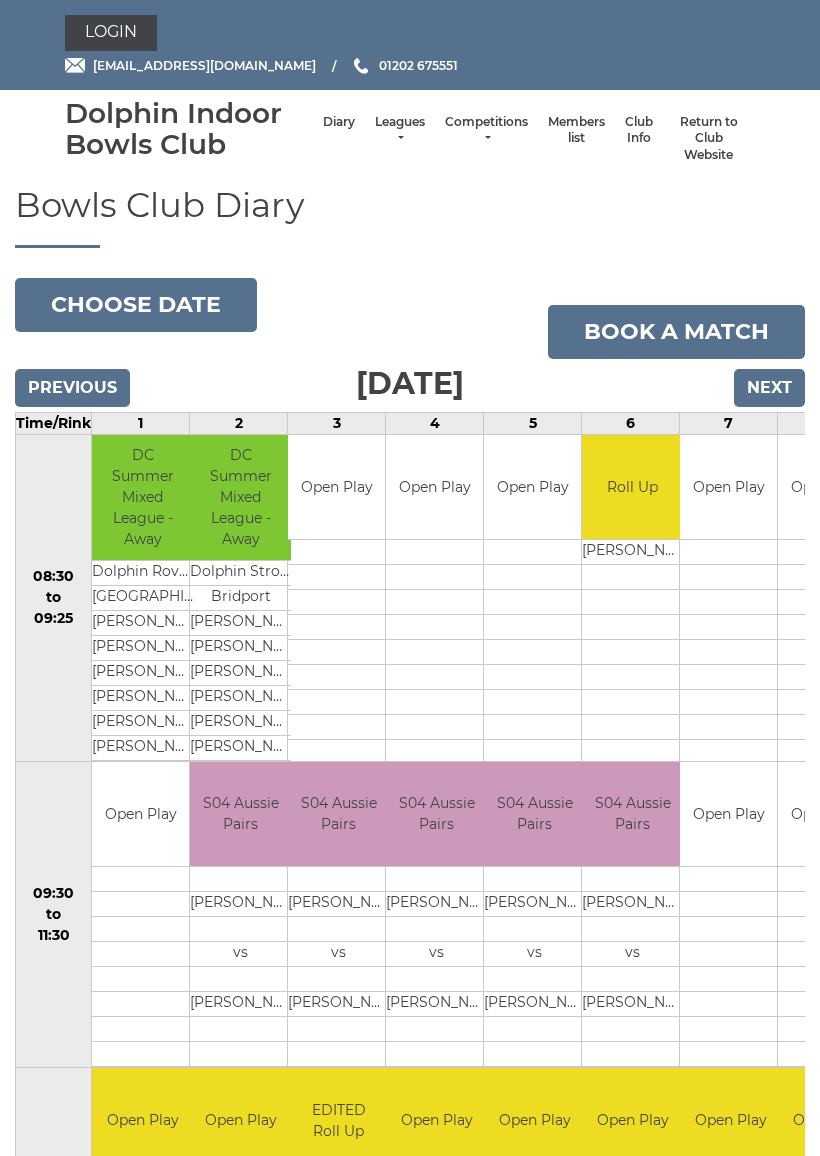 scroll, scrollTop: 0, scrollLeft: 0, axis: both 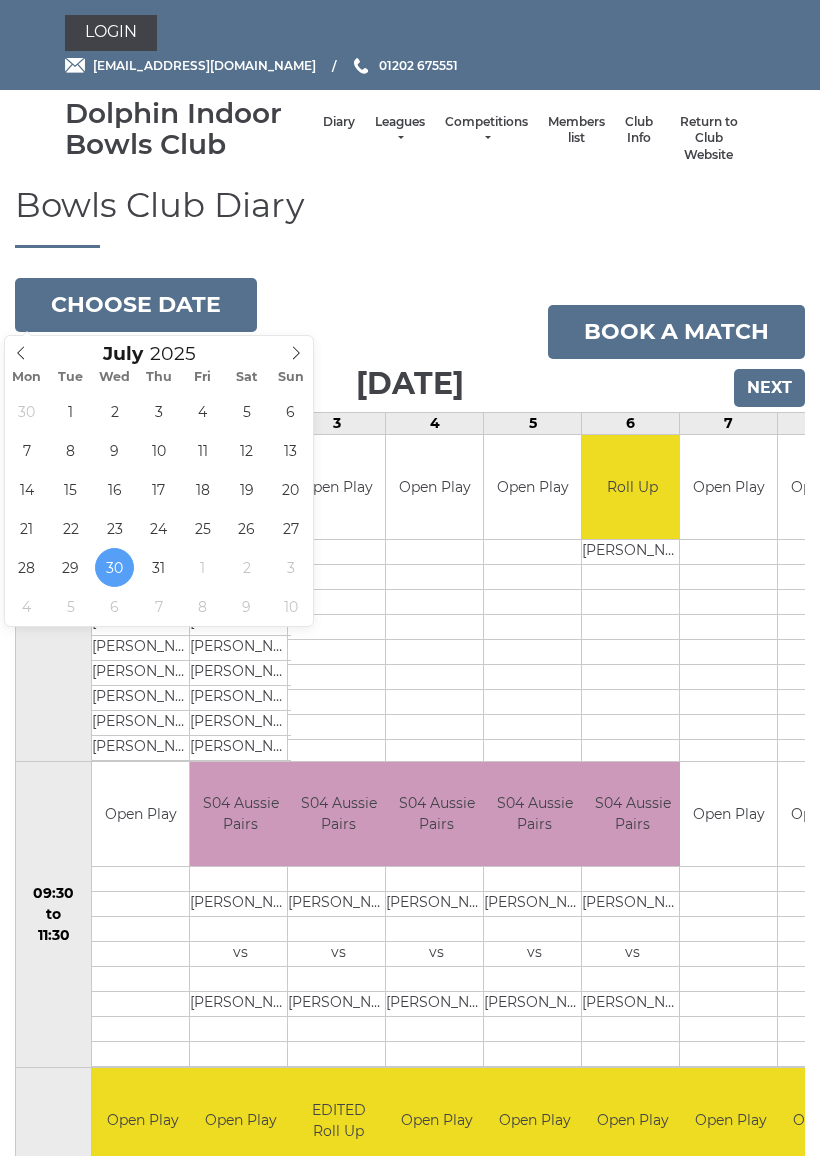 type on "[DATE]" 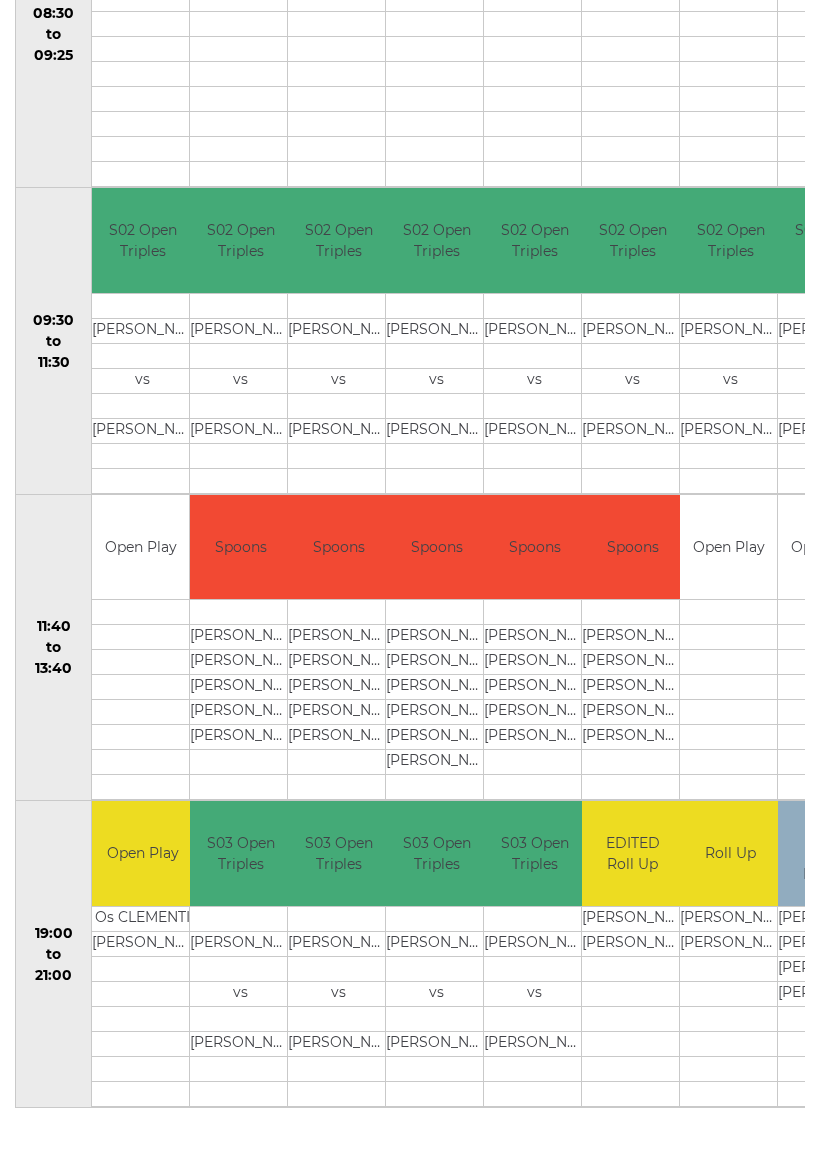 scroll, scrollTop: 571, scrollLeft: 0, axis: vertical 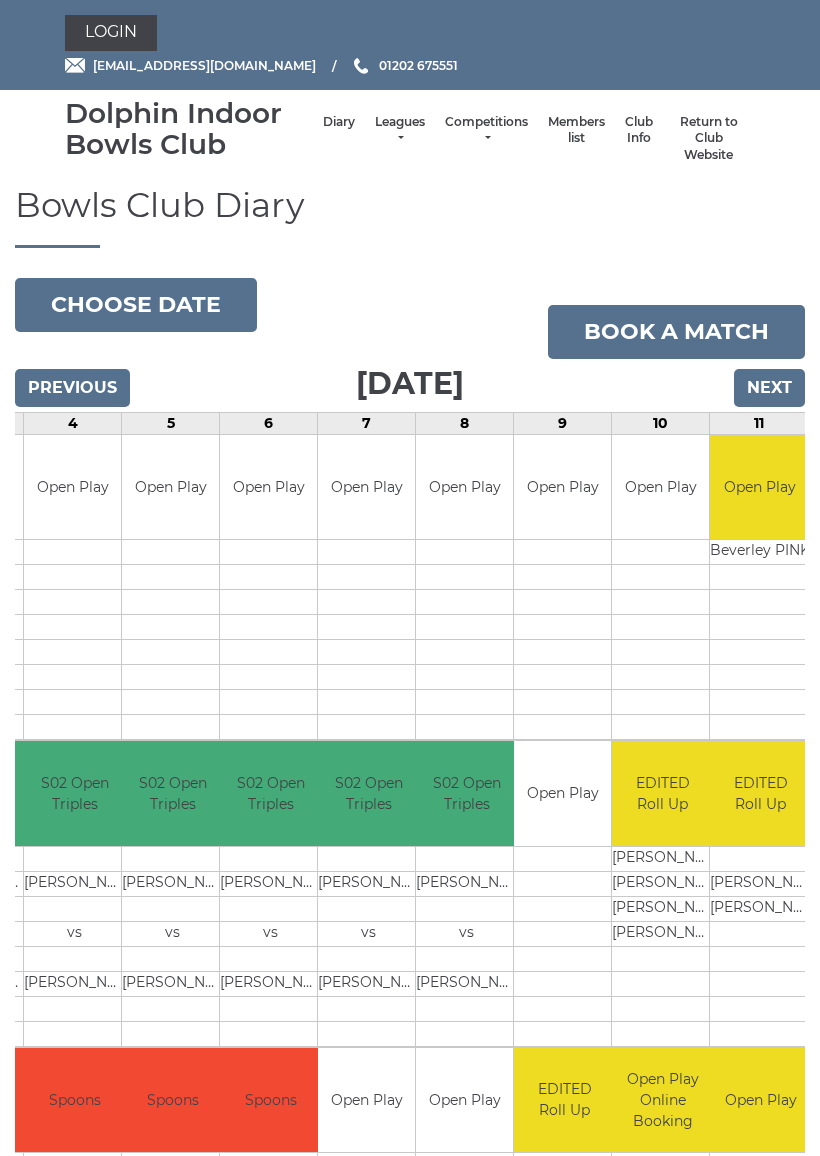 click on "Choose date" at bounding box center (136, 305) 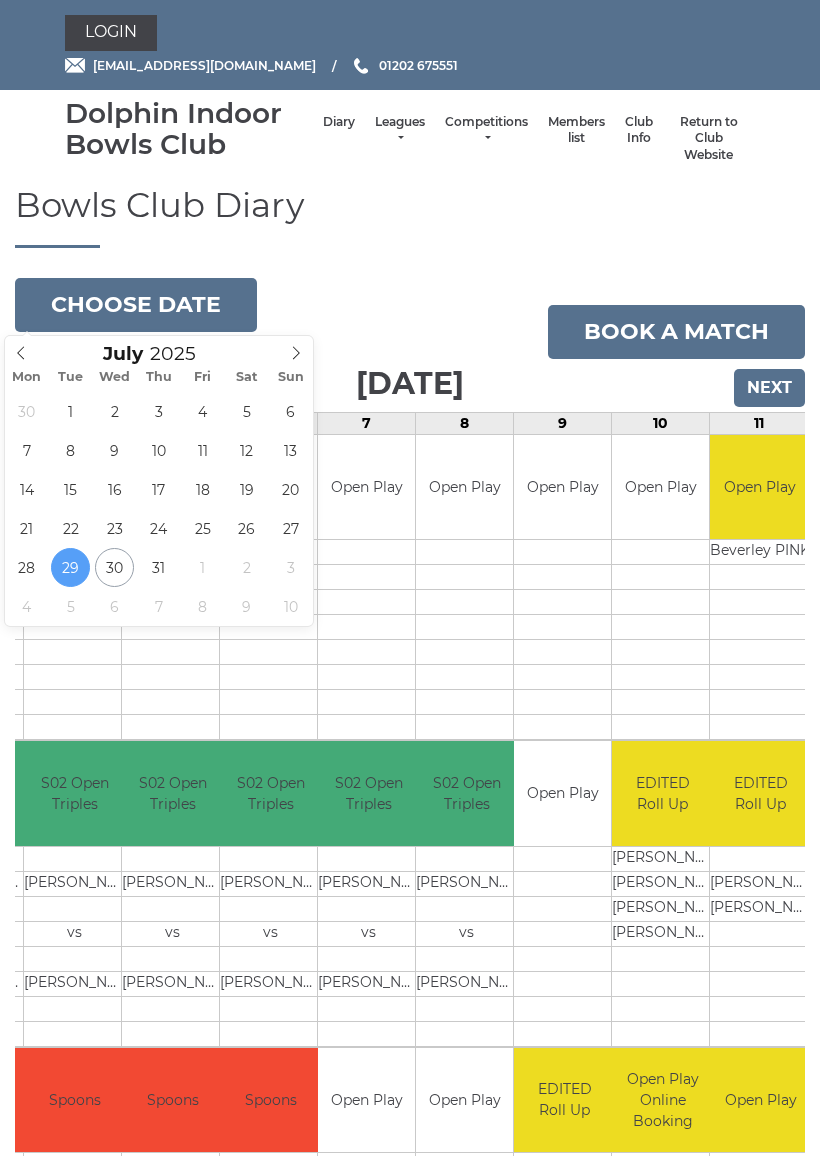 type on "[DATE]" 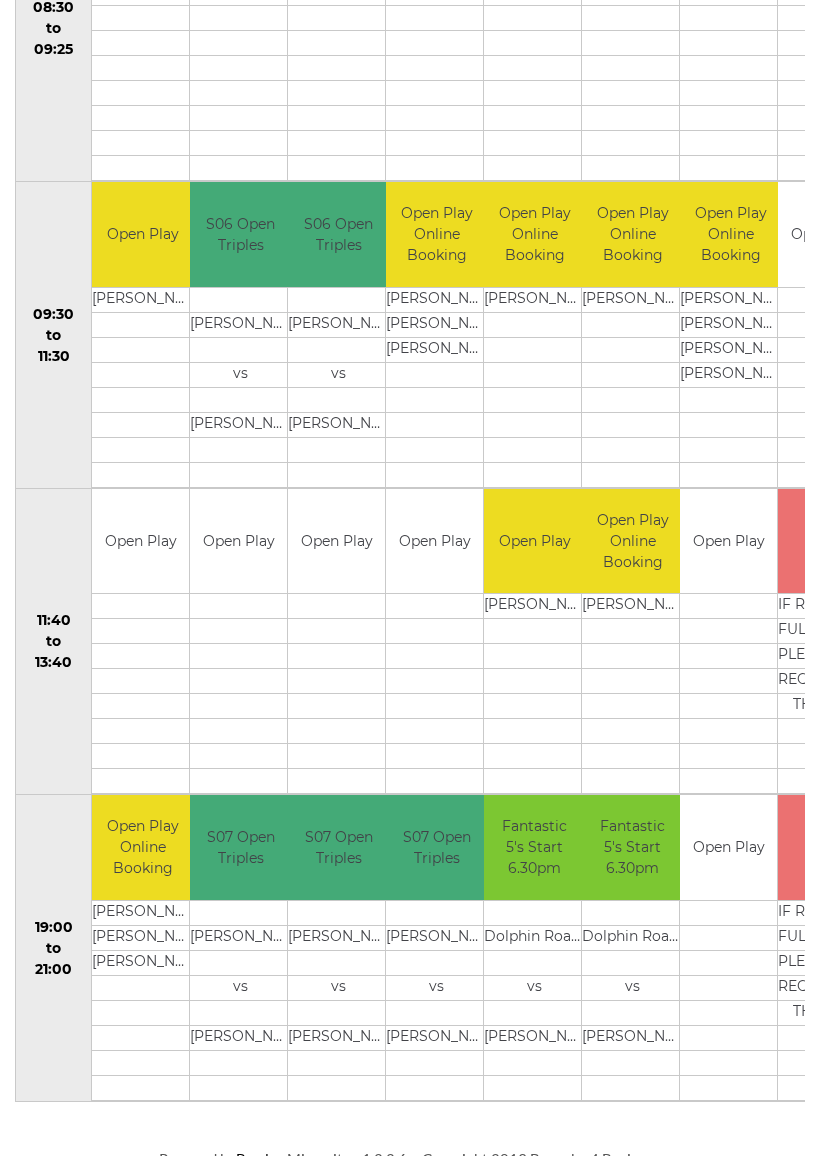 scroll, scrollTop: 571, scrollLeft: 0, axis: vertical 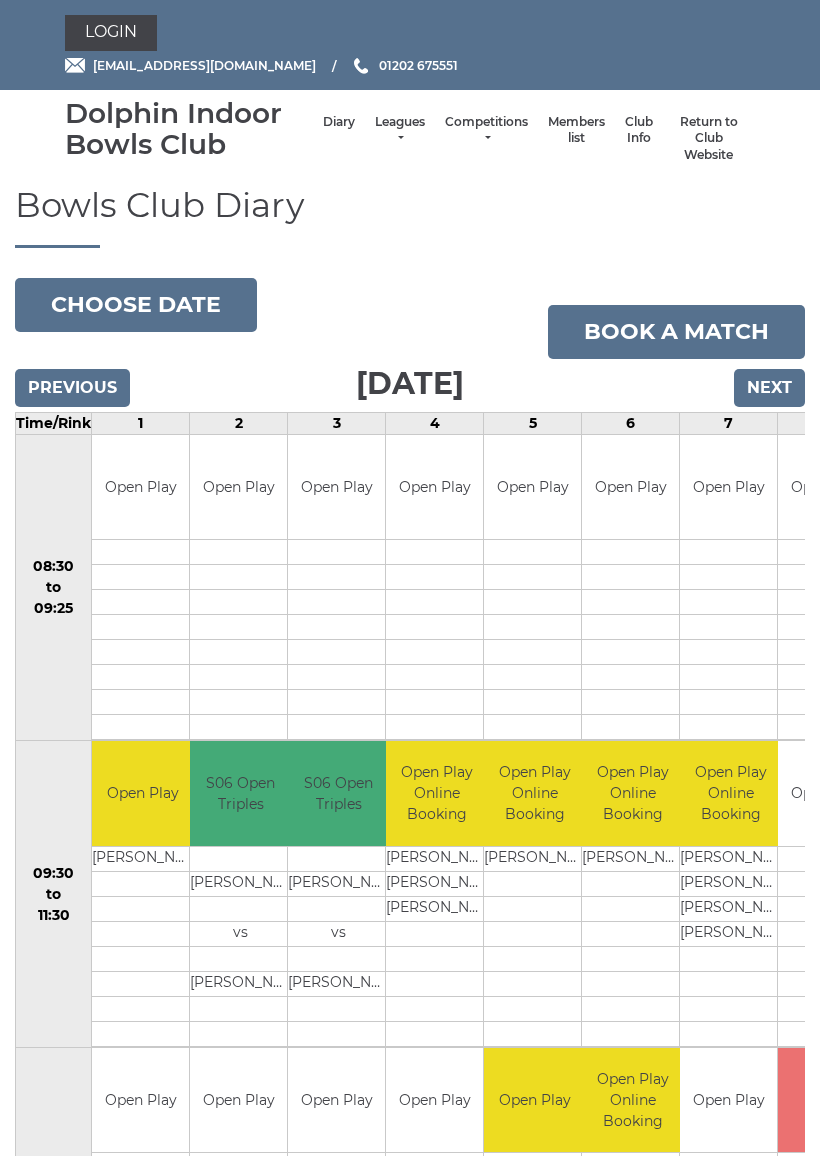 click on "Choose date" at bounding box center (136, 305) 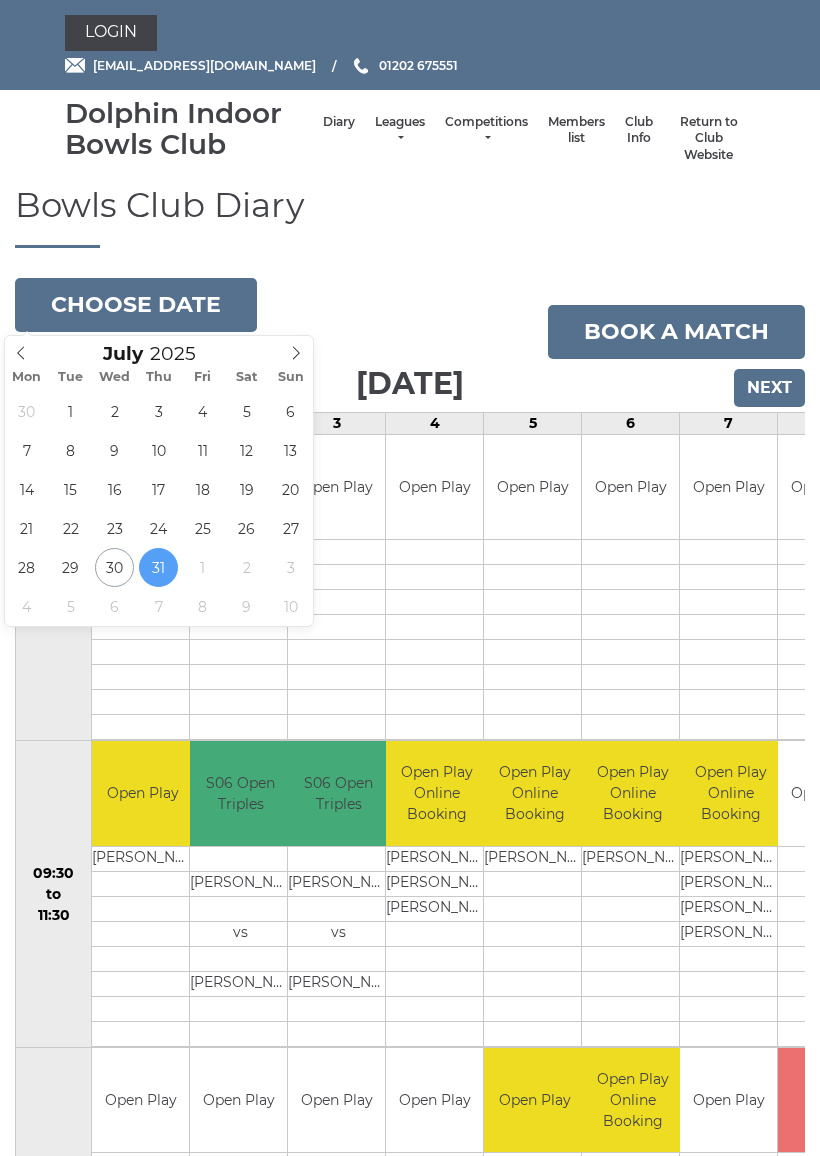 type on "[DATE]" 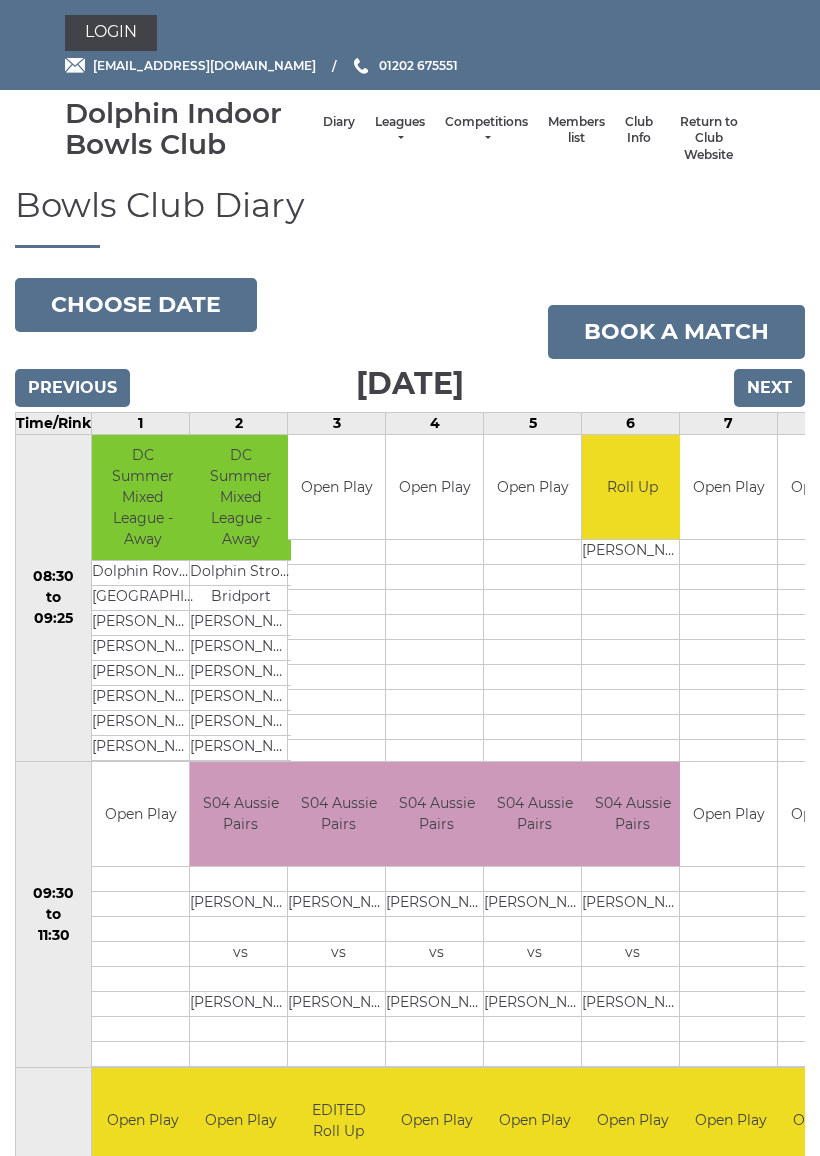 scroll, scrollTop: 0, scrollLeft: 0, axis: both 